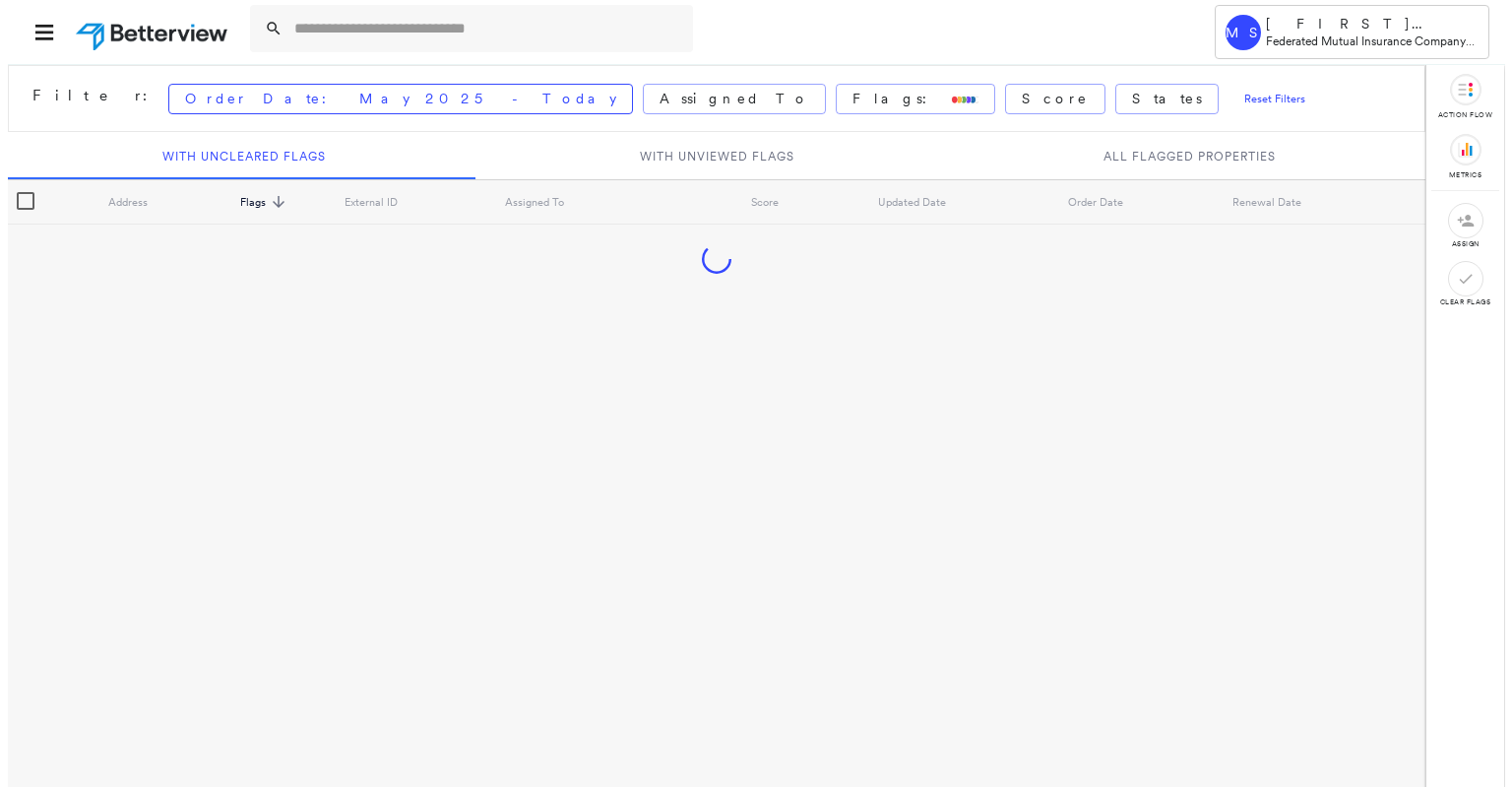 scroll, scrollTop: 0, scrollLeft: 0, axis: both 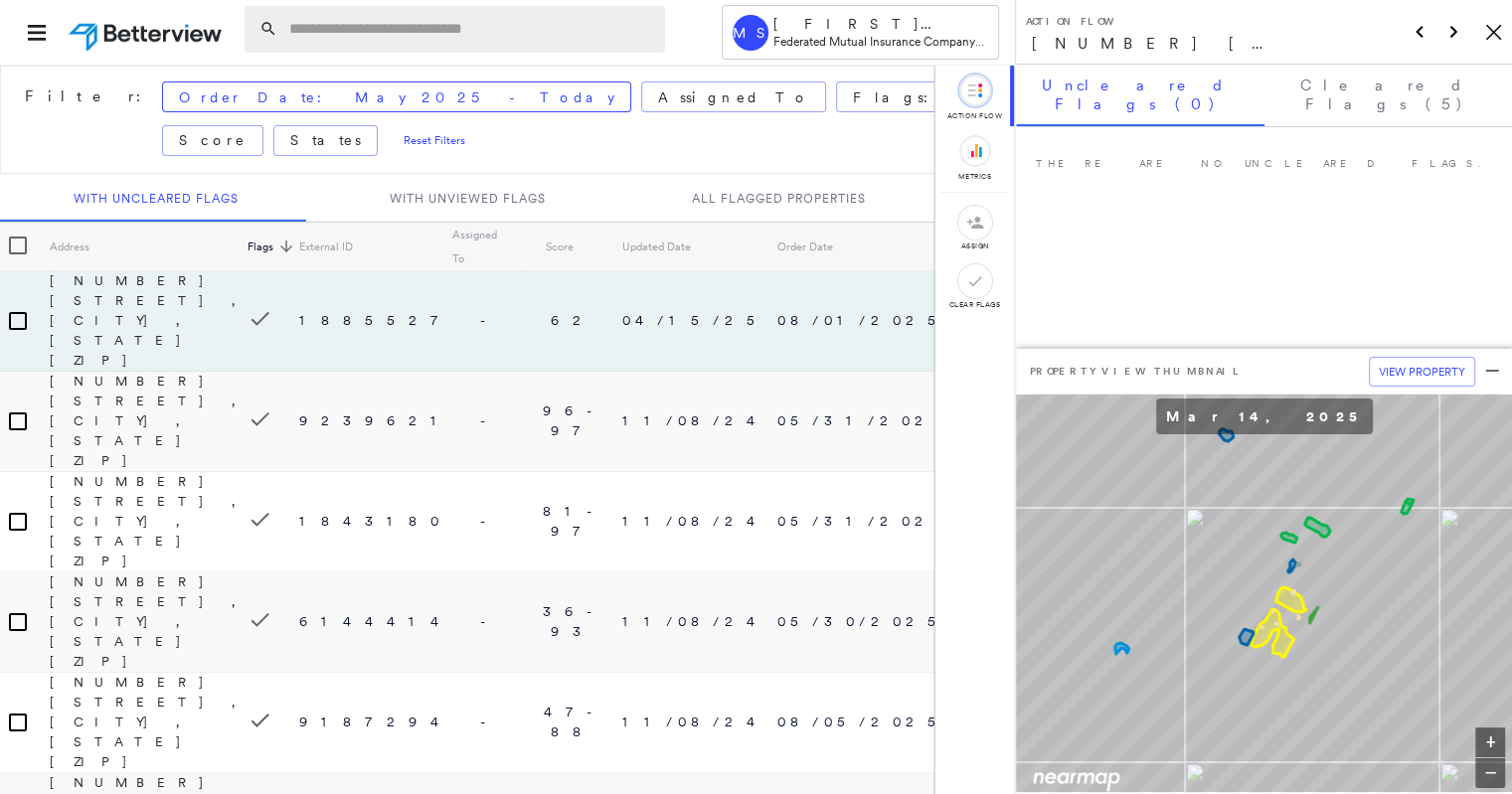 click at bounding box center [471, 29] 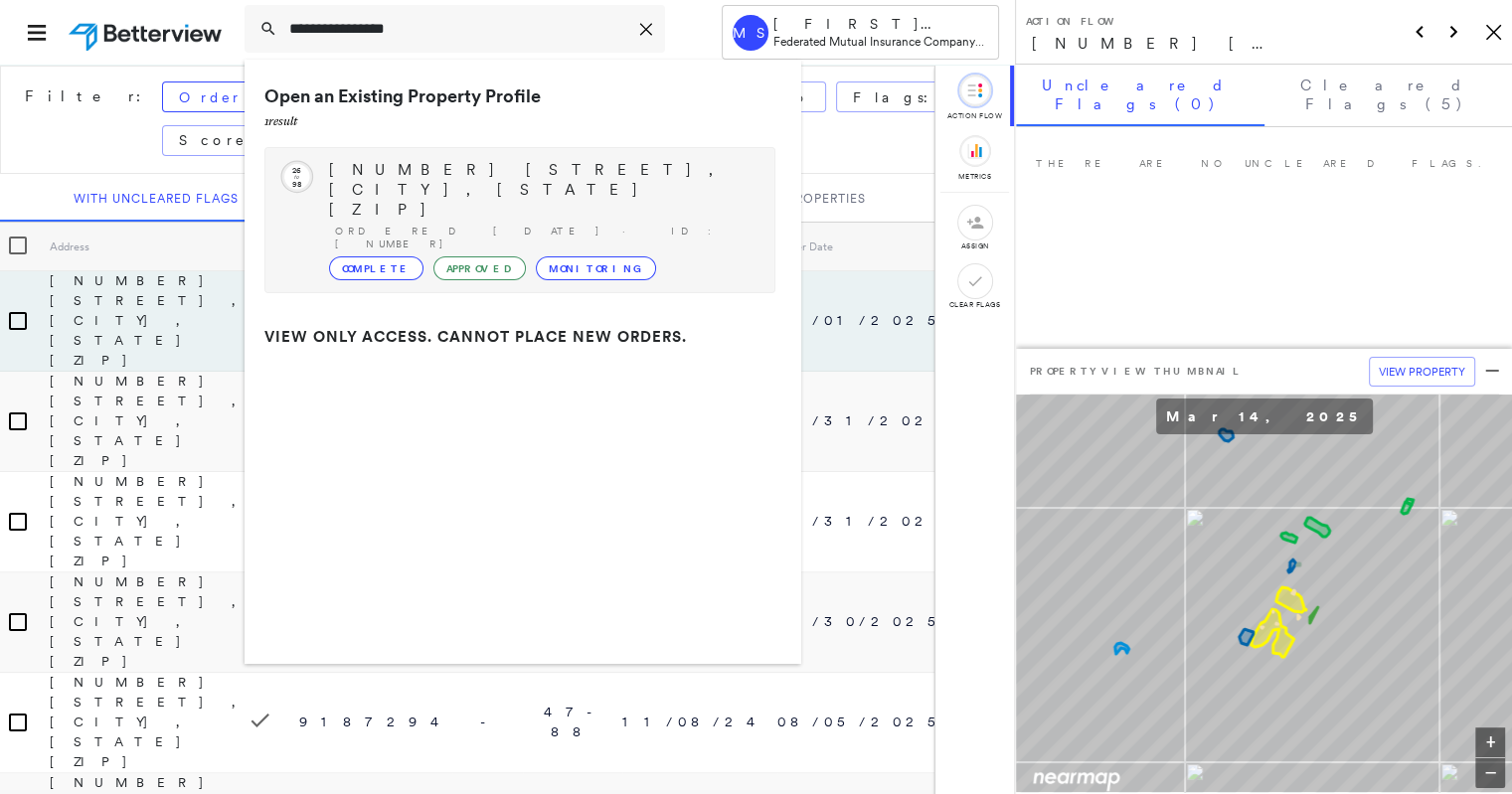type on "**********" 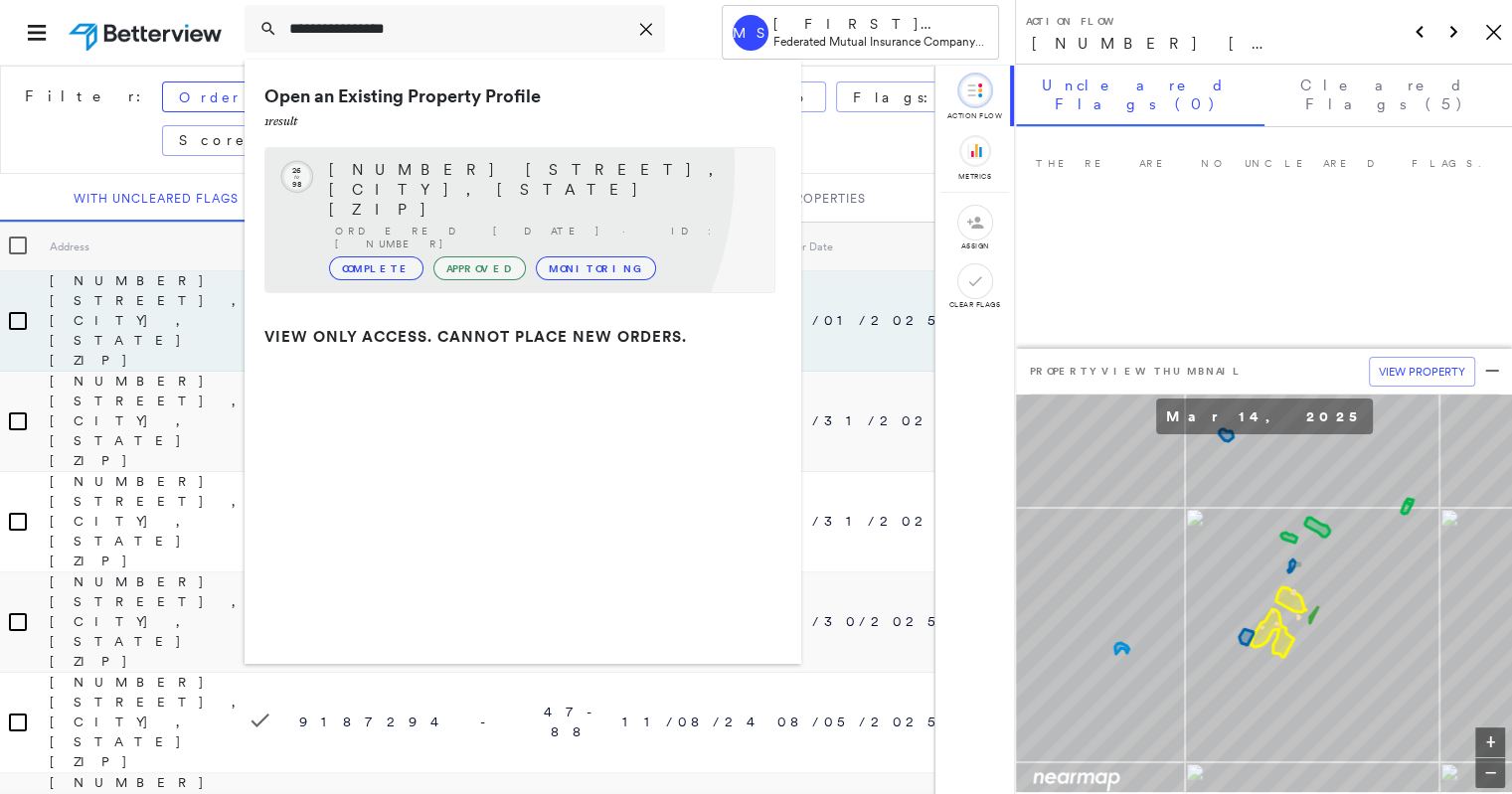 click on "2980 Walton Blvd, Rochester Hills, MI 48309" at bounding box center (542, 190) 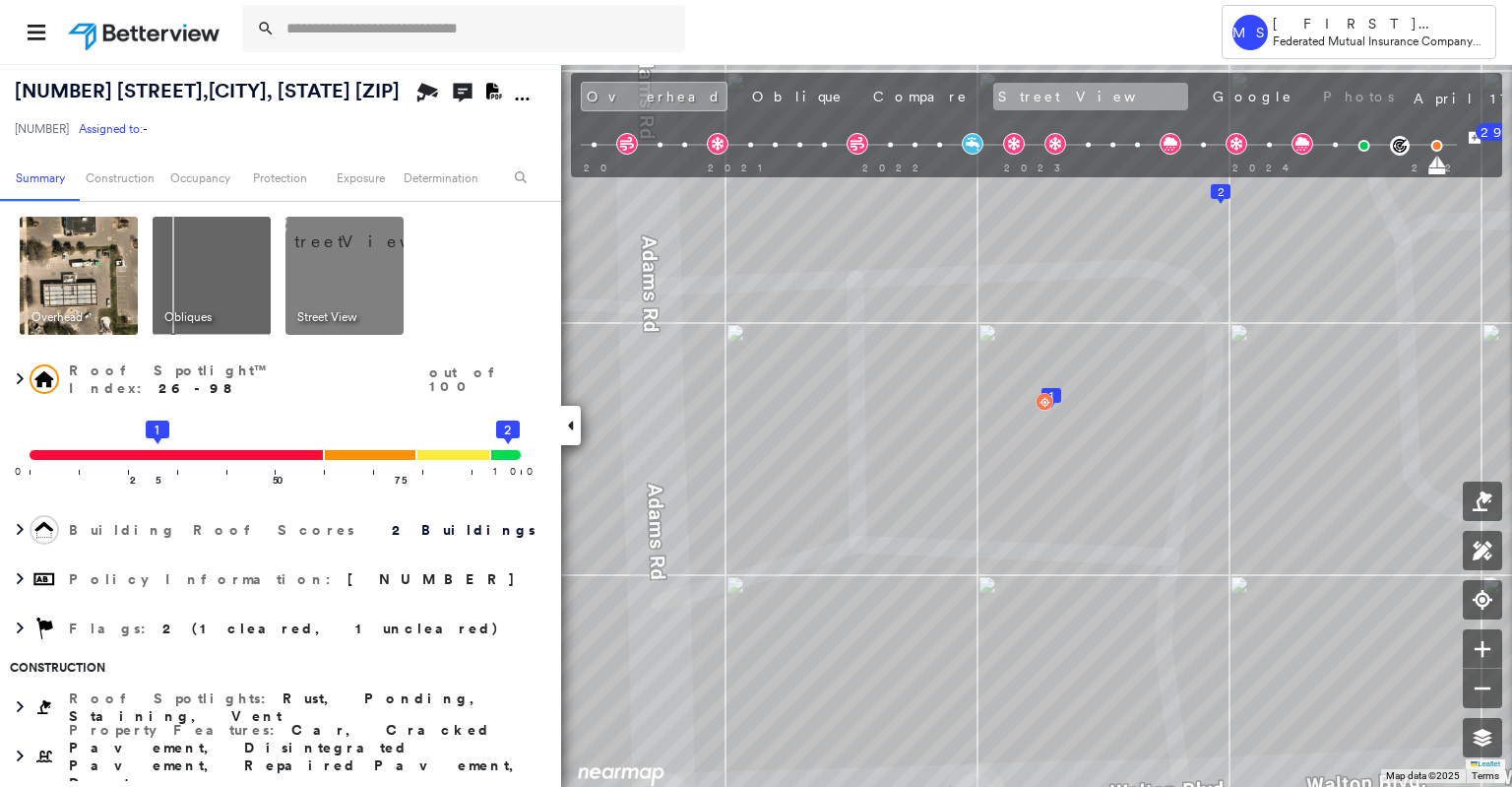 click on "Street View" at bounding box center [1091, 97] 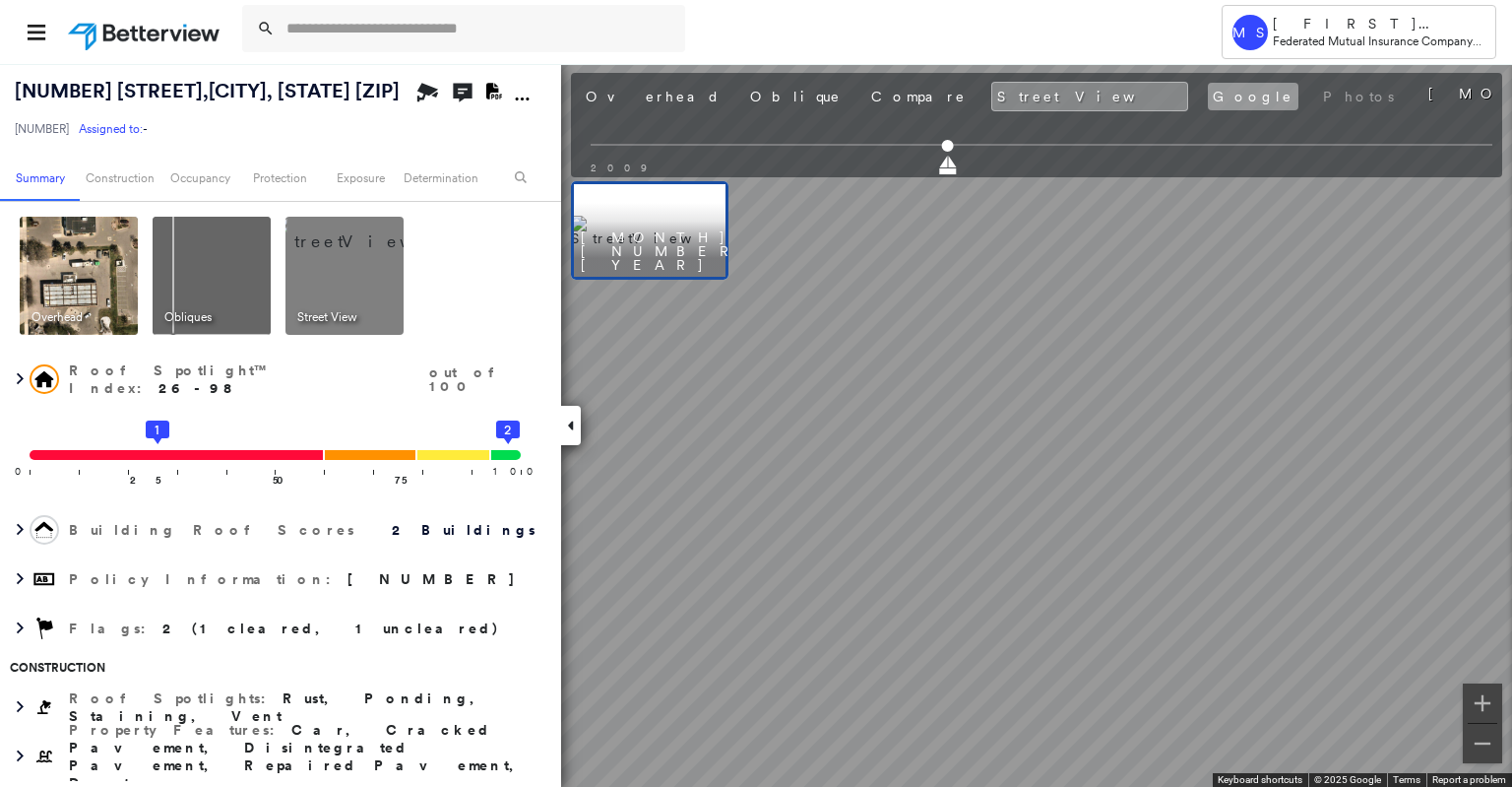 click on "Google" at bounding box center [1253, 97] 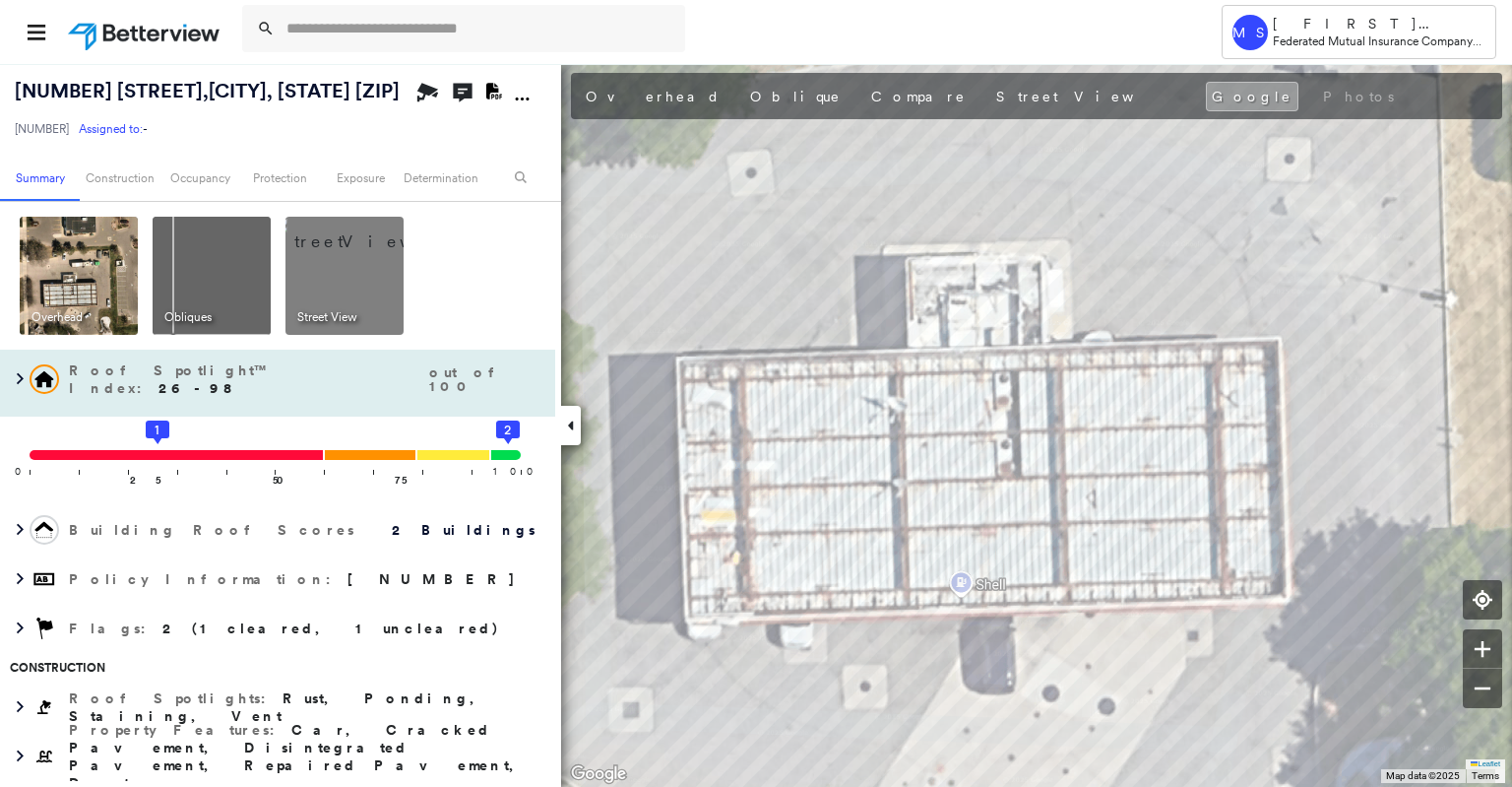 drag, startPoint x: 561, startPoint y: 425, endPoint x: 410, endPoint y: 425, distance: 151 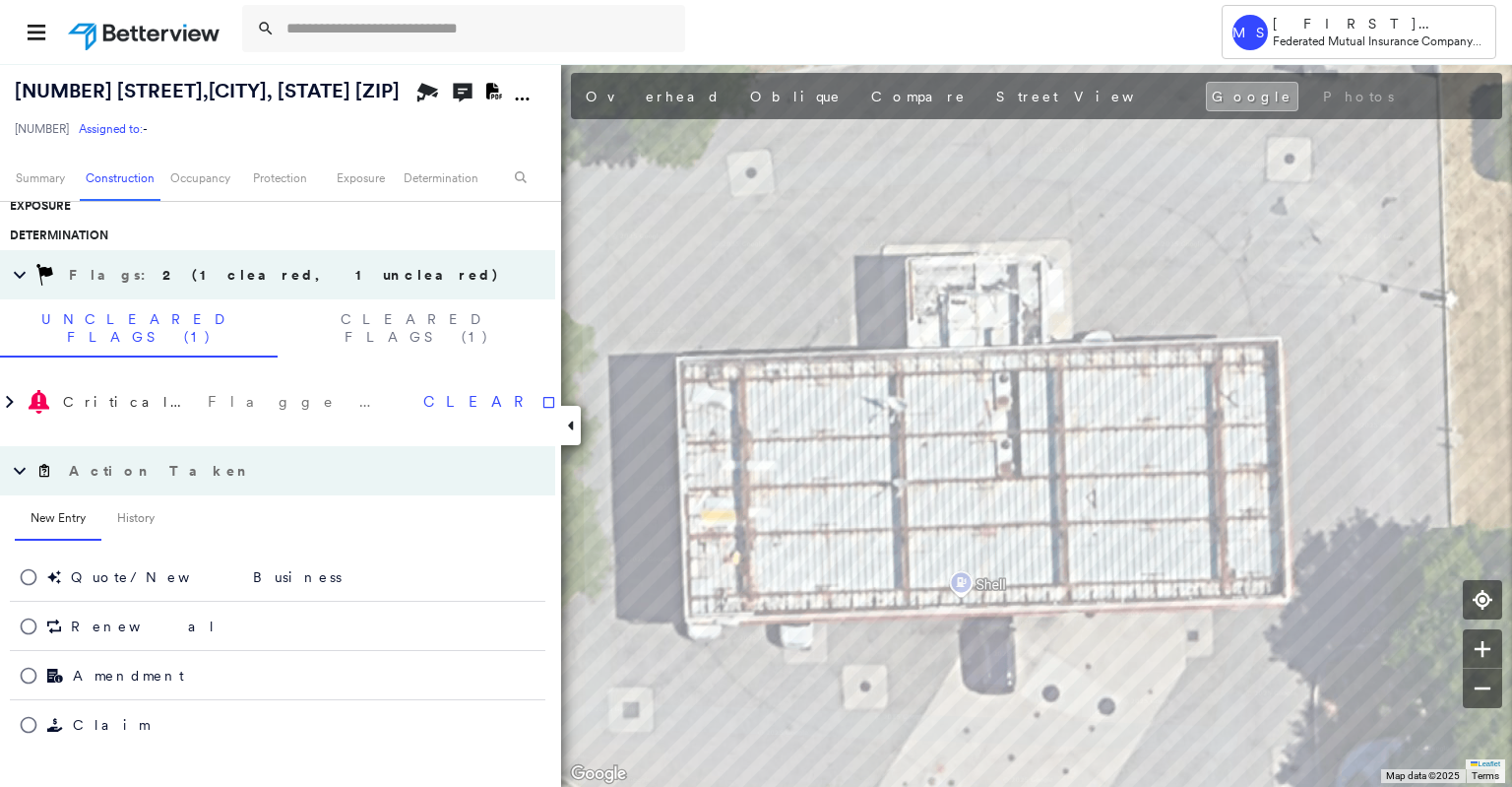 scroll, scrollTop: 857, scrollLeft: 0, axis: vertical 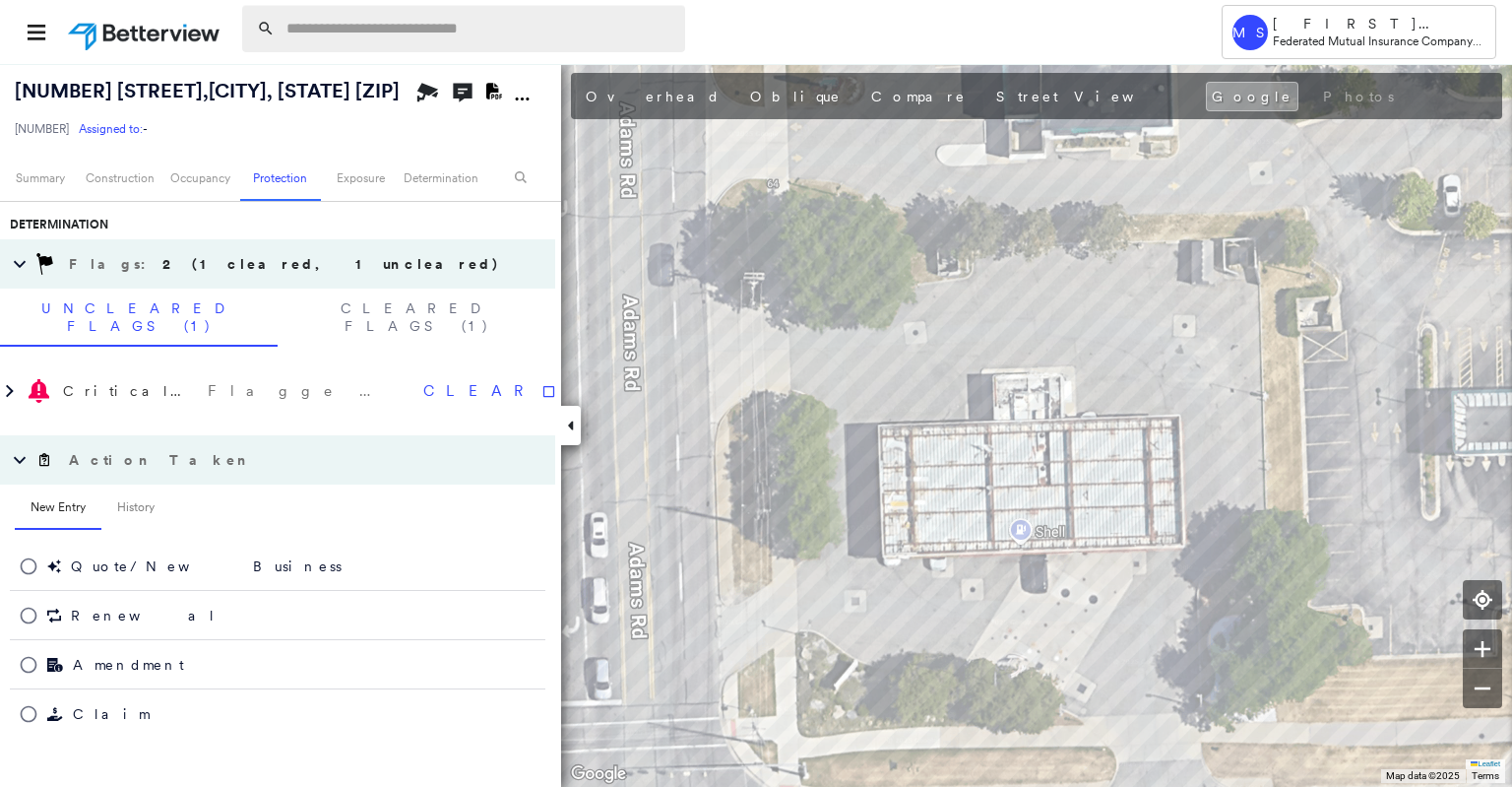 click at bounding box center [479, 29] 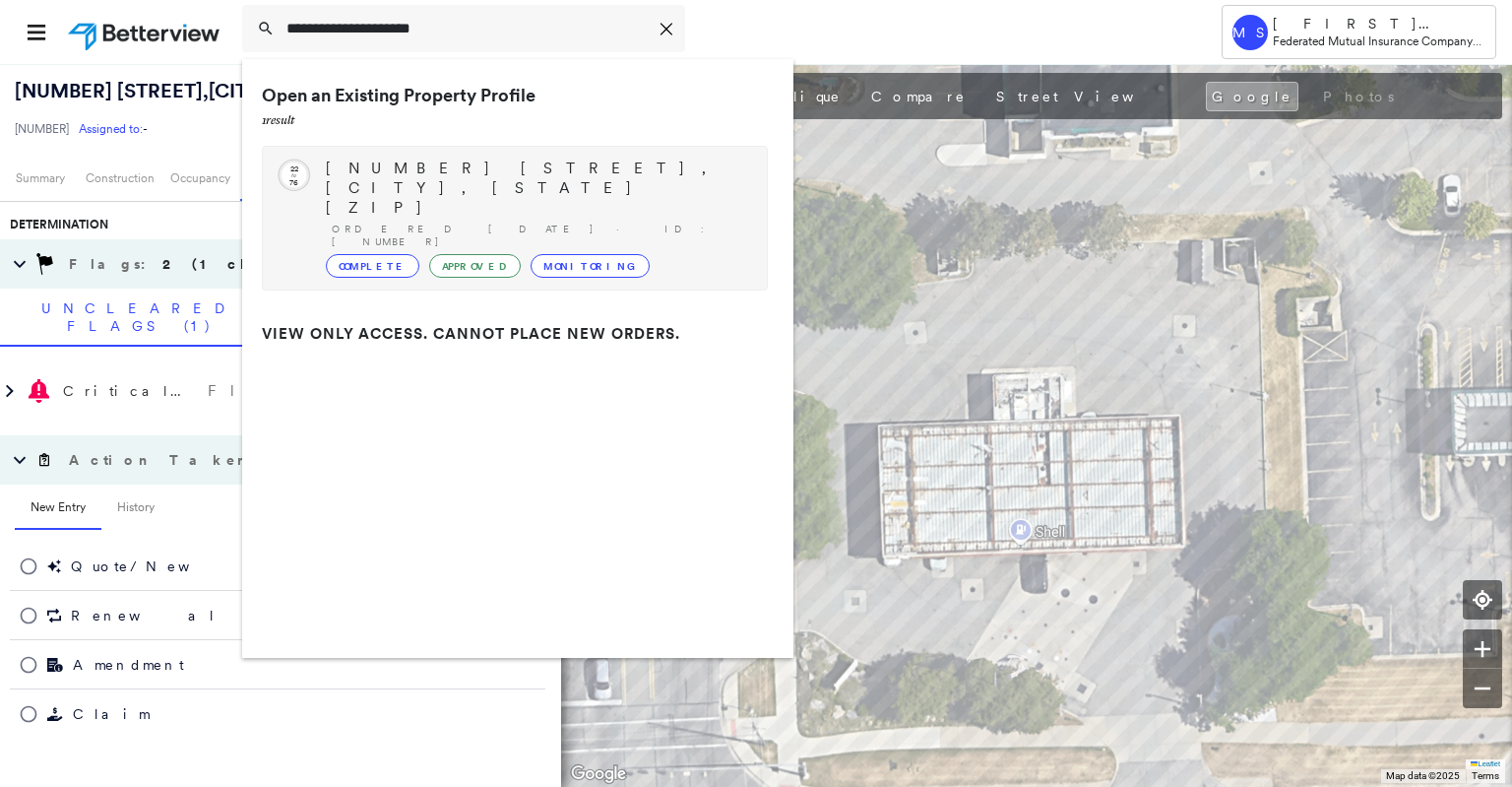 type on "**********" 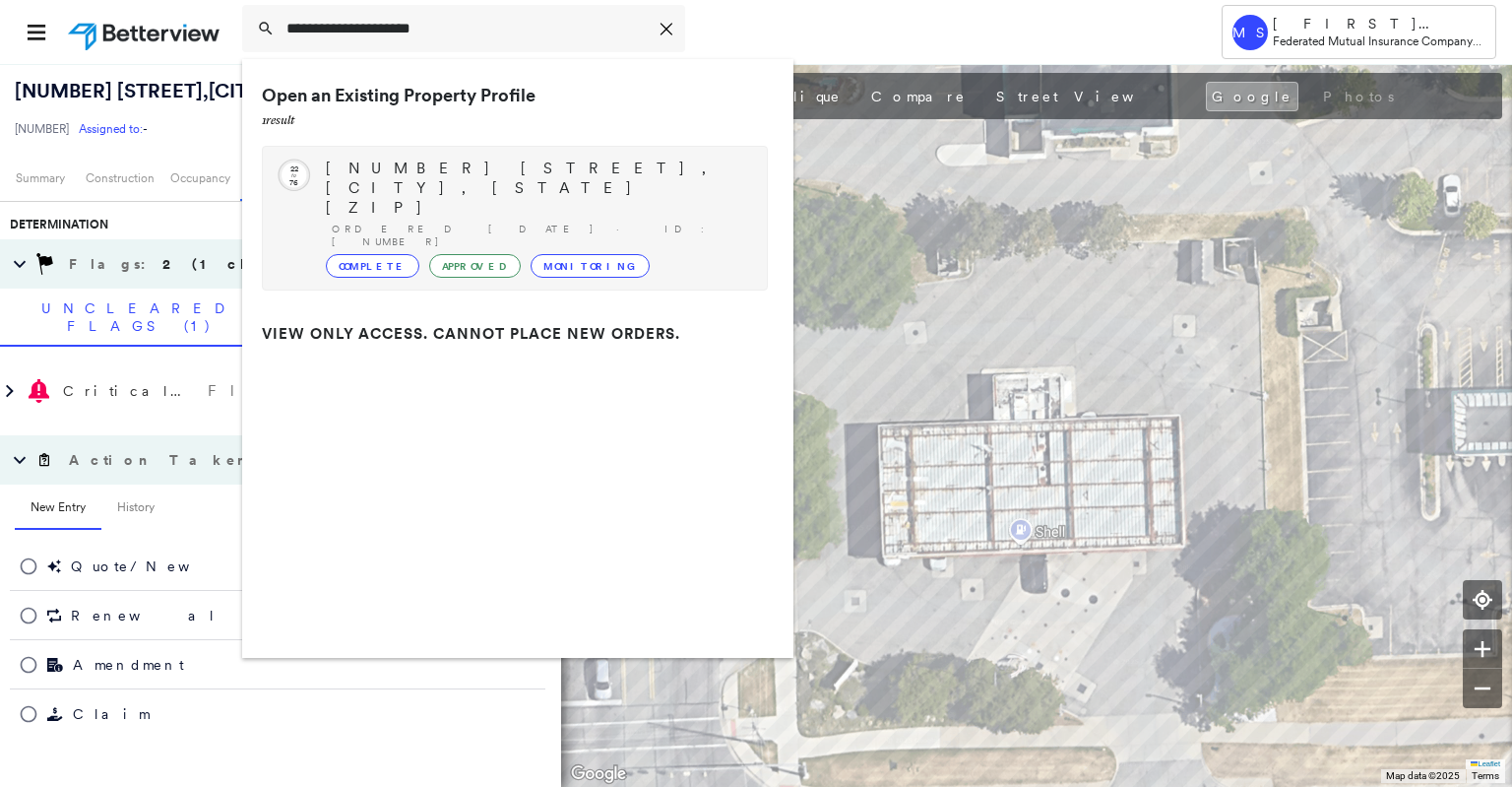 click on "2500 Jackson Ave, Ann Arbor, MI 48103" at bounding box center (536, 188) 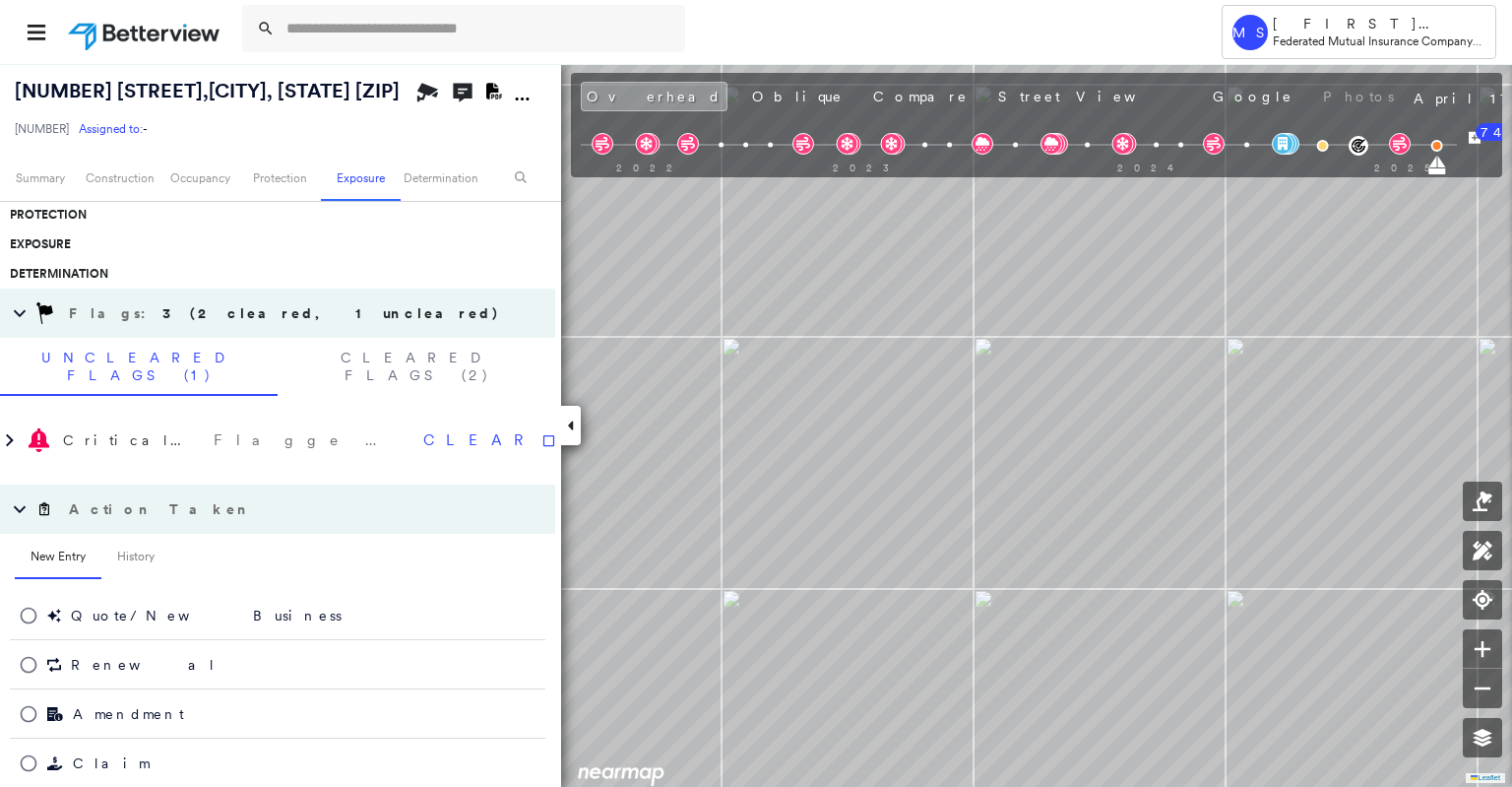 scroll, scrollTop: 857, scrollLeft: 0, axis: vertical 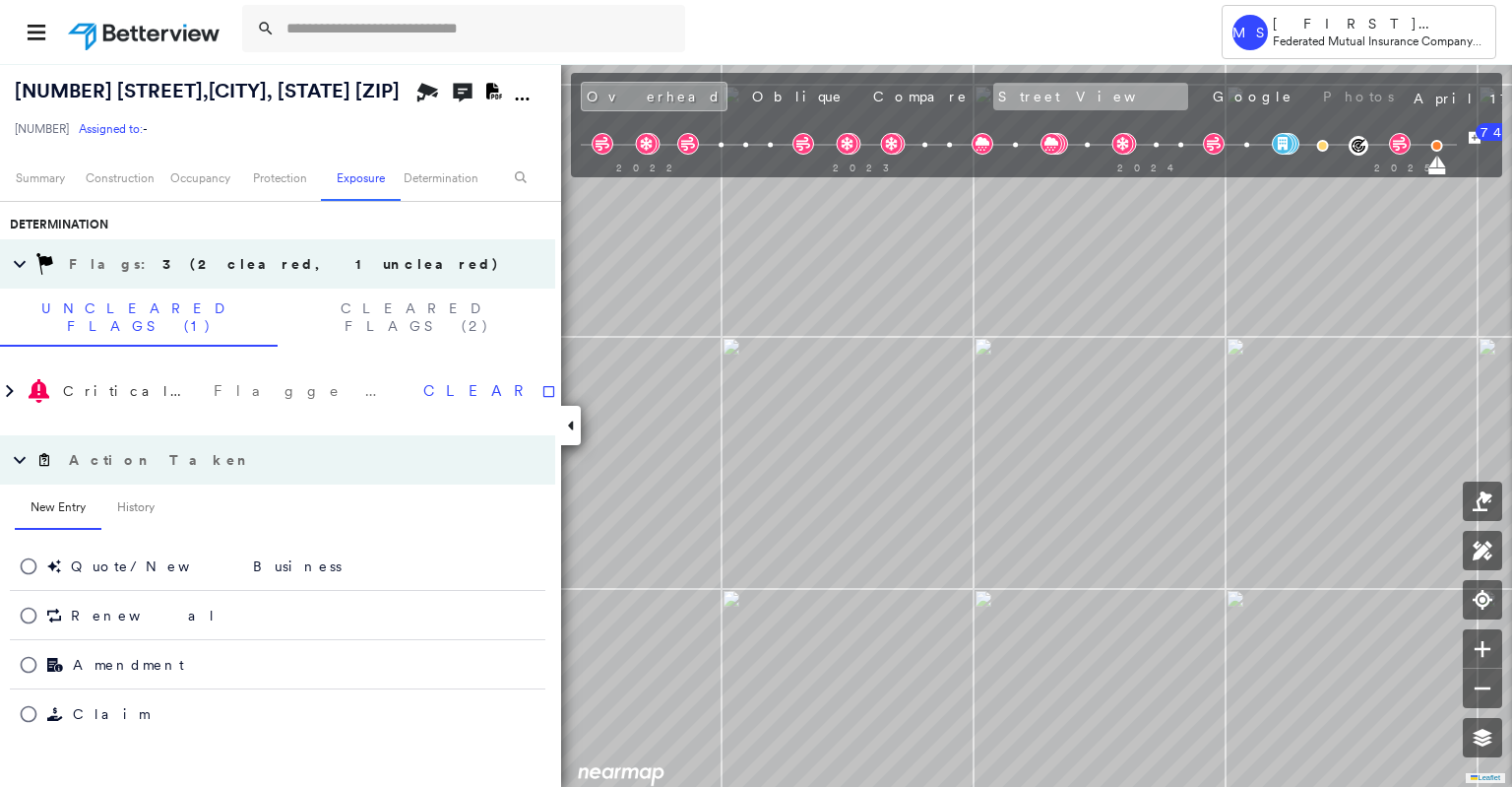 click on "Street View" at bounding box center (1091, 97) 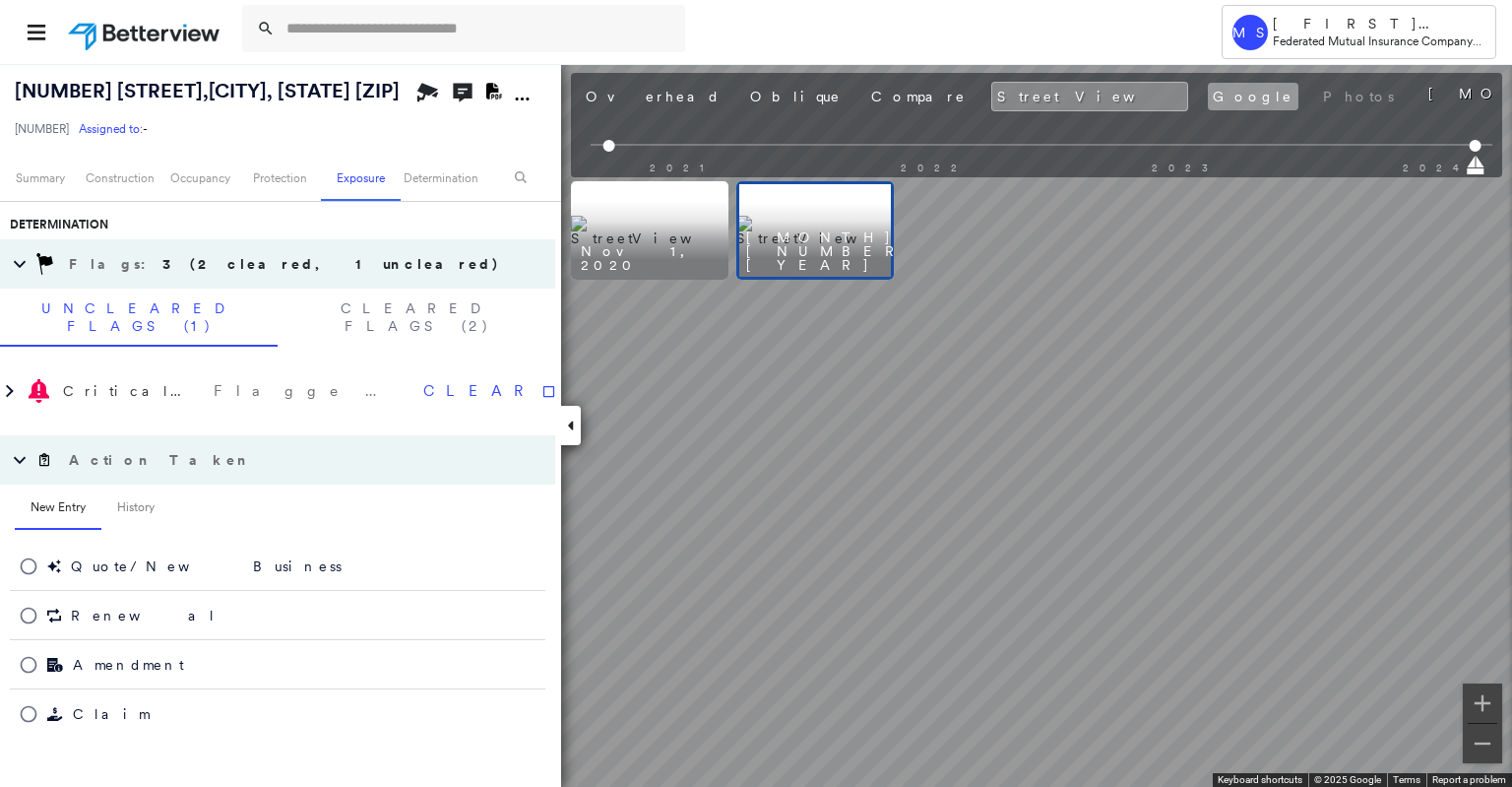 drag, startPoint x: 886, startPoint y: 117, endPoint x: 969, endPoint y: 93, distance: 86.40023 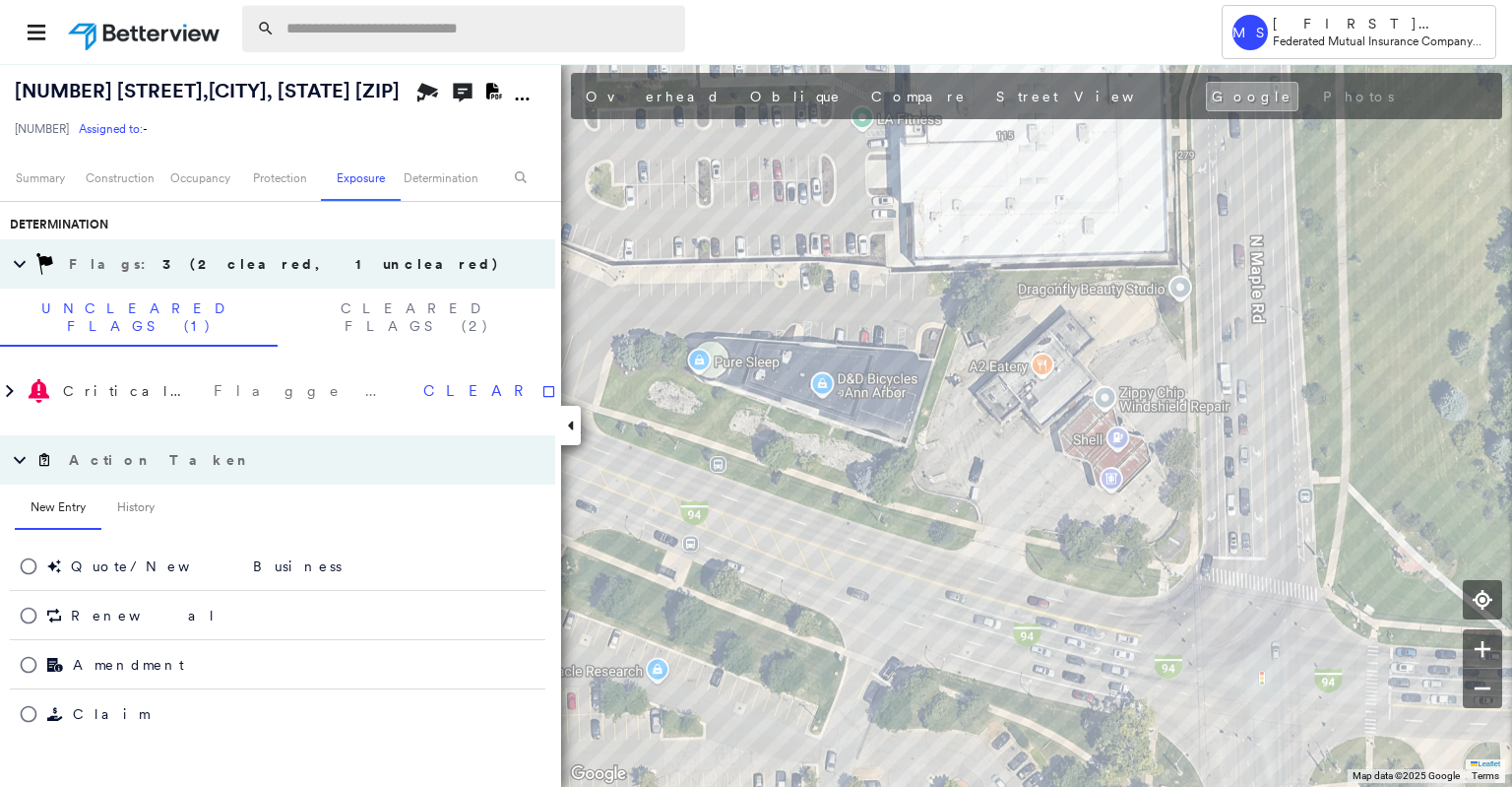 click at bounding box center (479, 29) 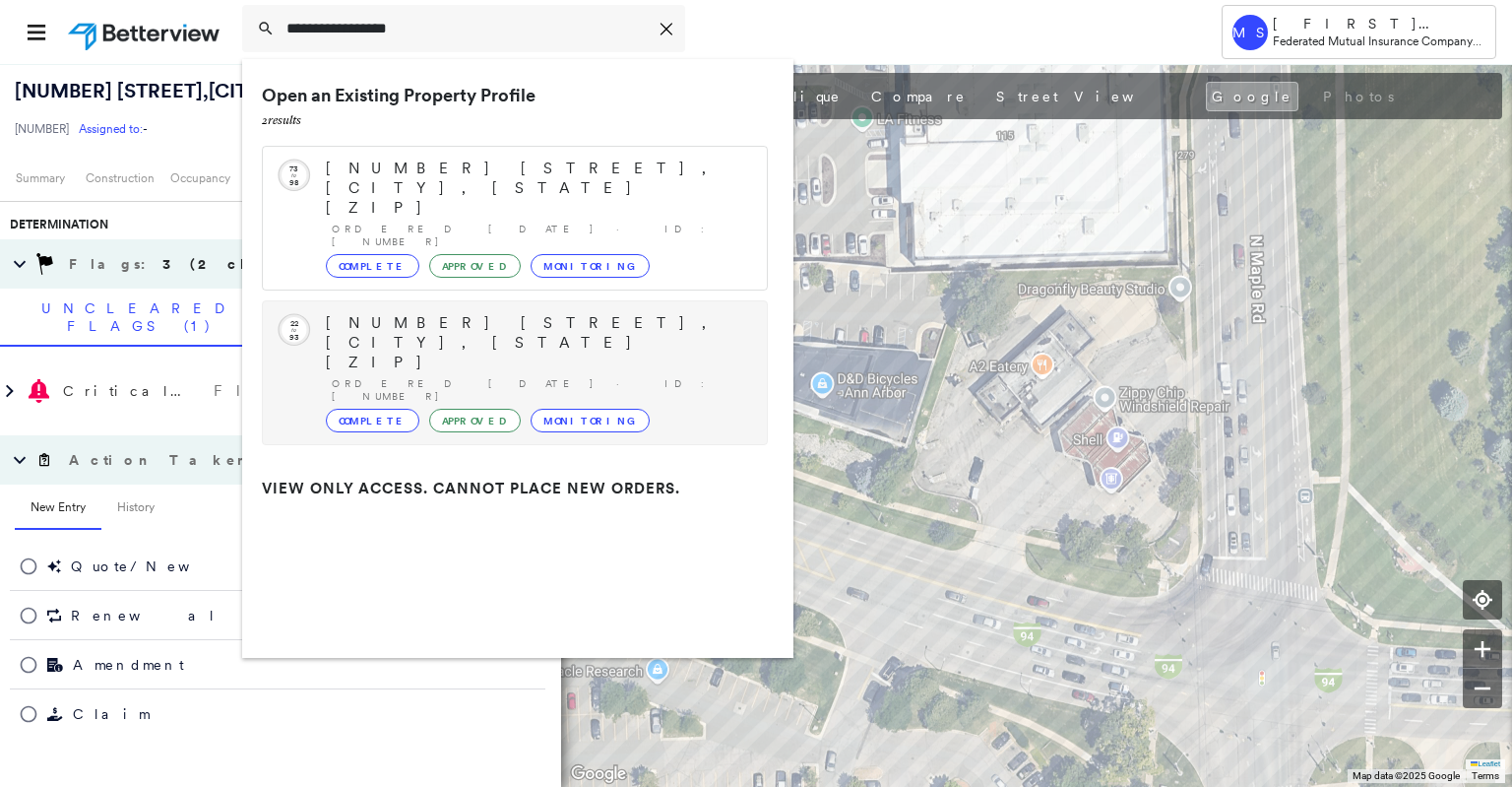 type on "**********" 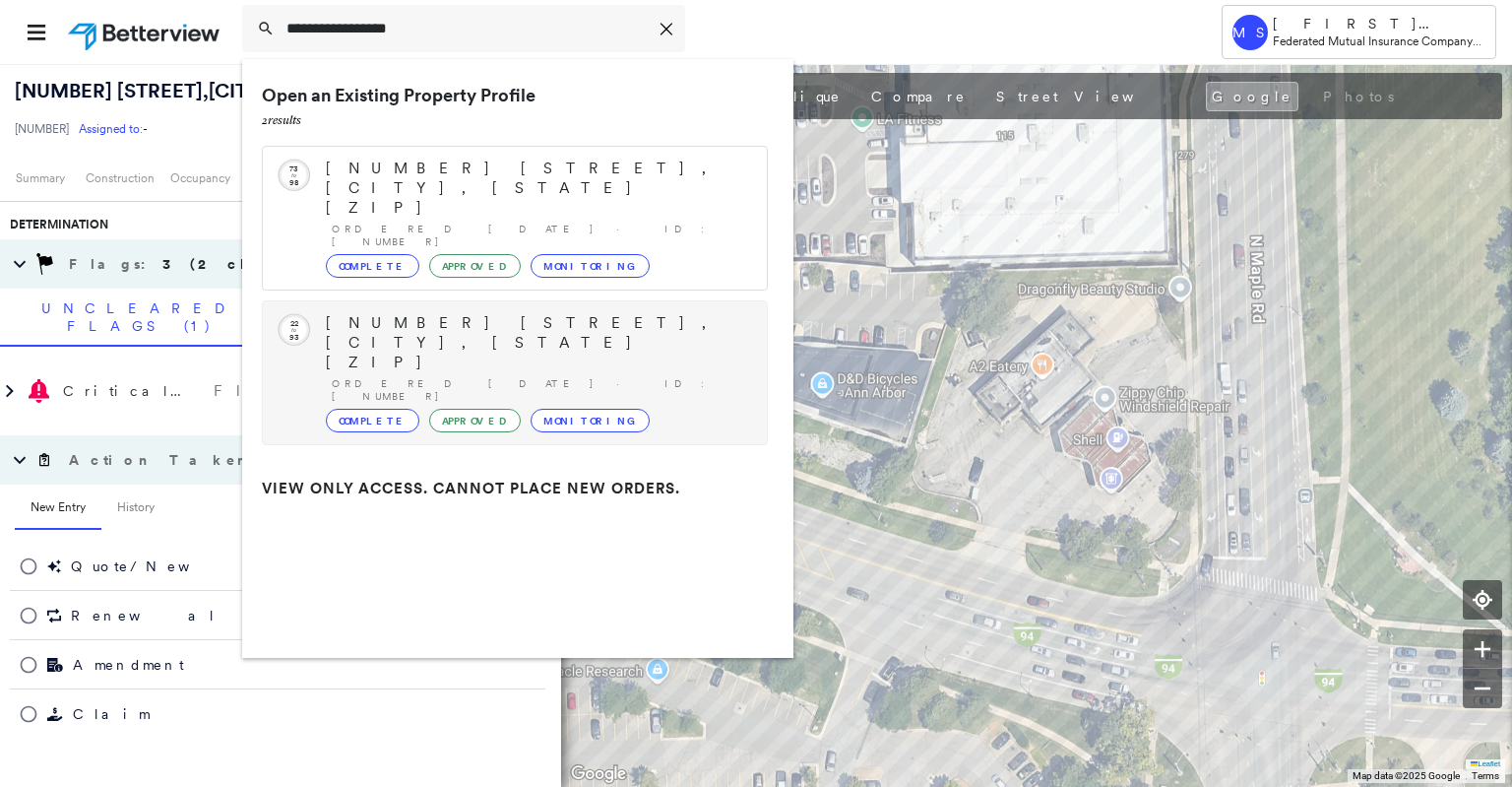 click on "[NUMBER] [STREET], [CITY], [STATE] [ZIP]" at bounding box center [536, 343] 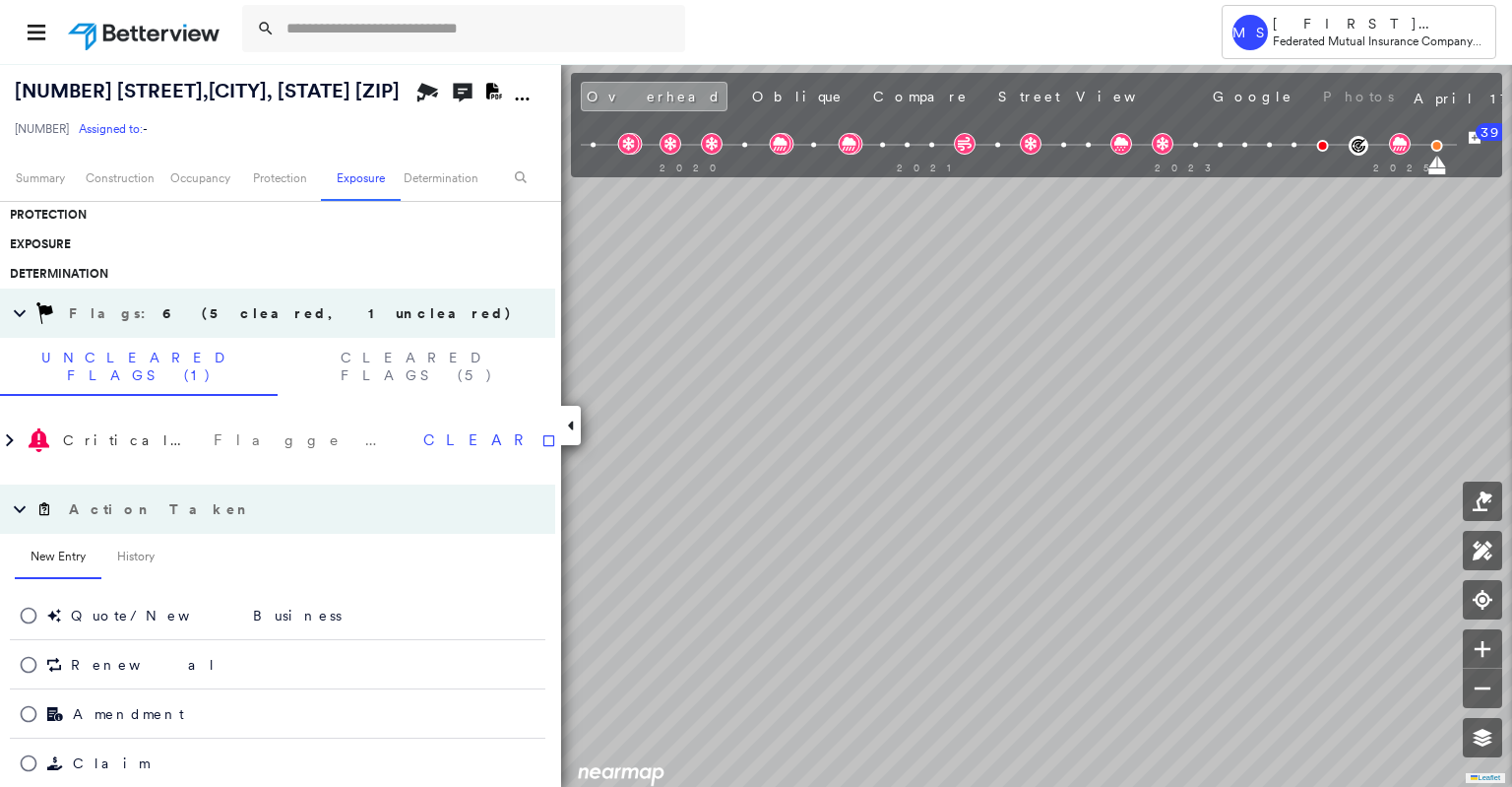 scroll, scrollTop: 758, scrollLeft: 0, axis: vertical 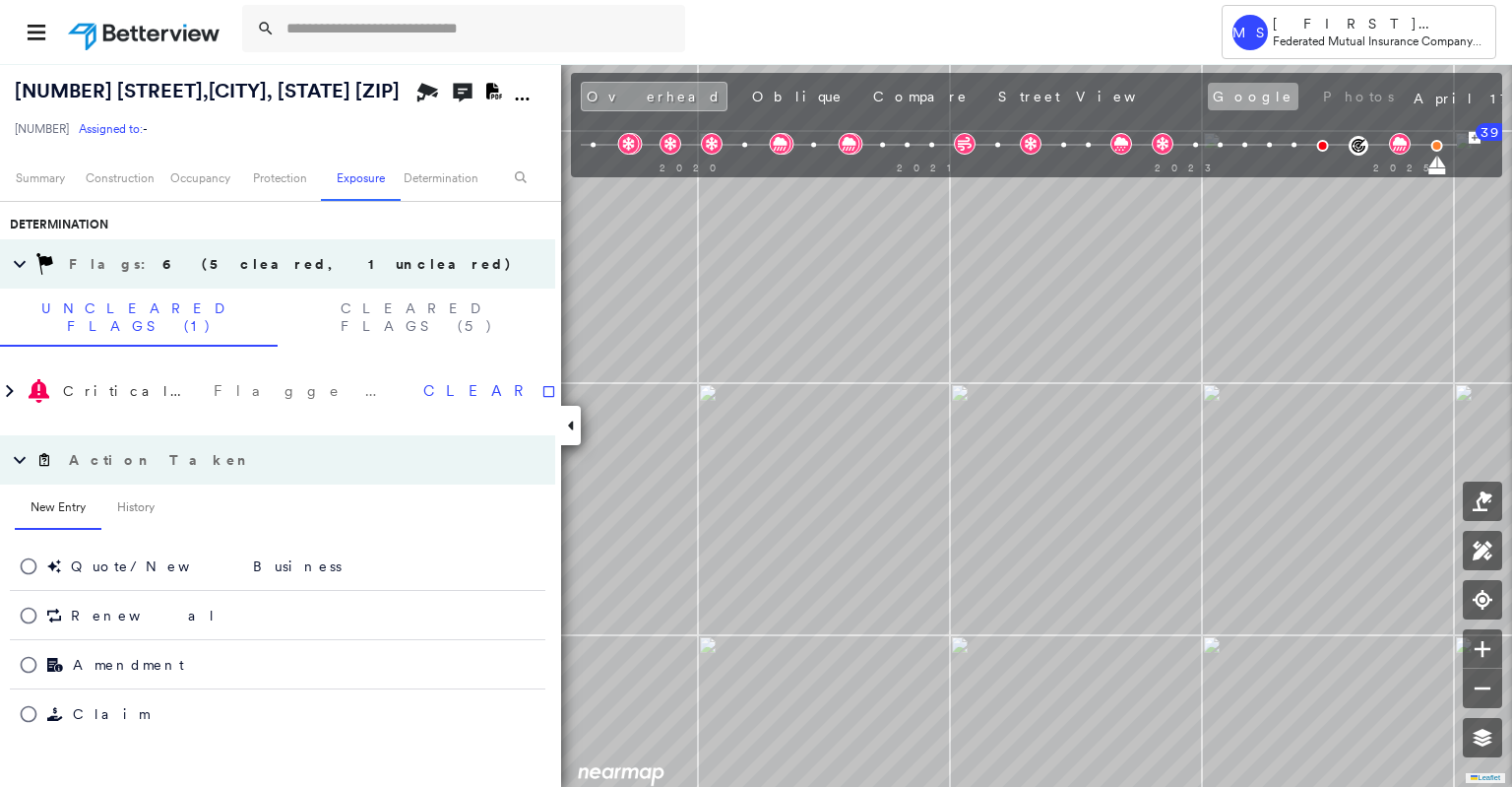click on "Google" at bounding box center (1253, 97) 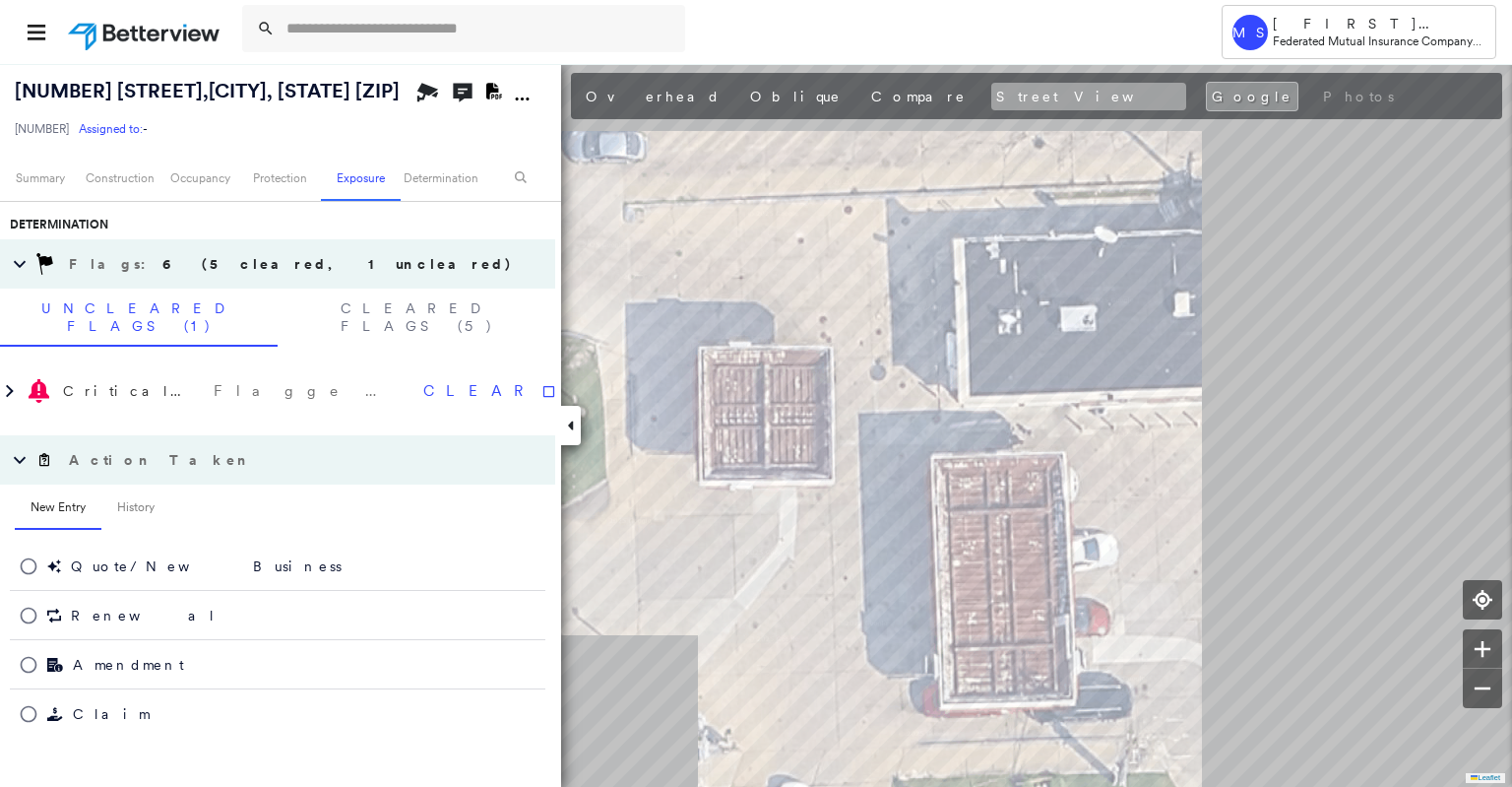 click on "Street View" at bounding box center [1089, 97] 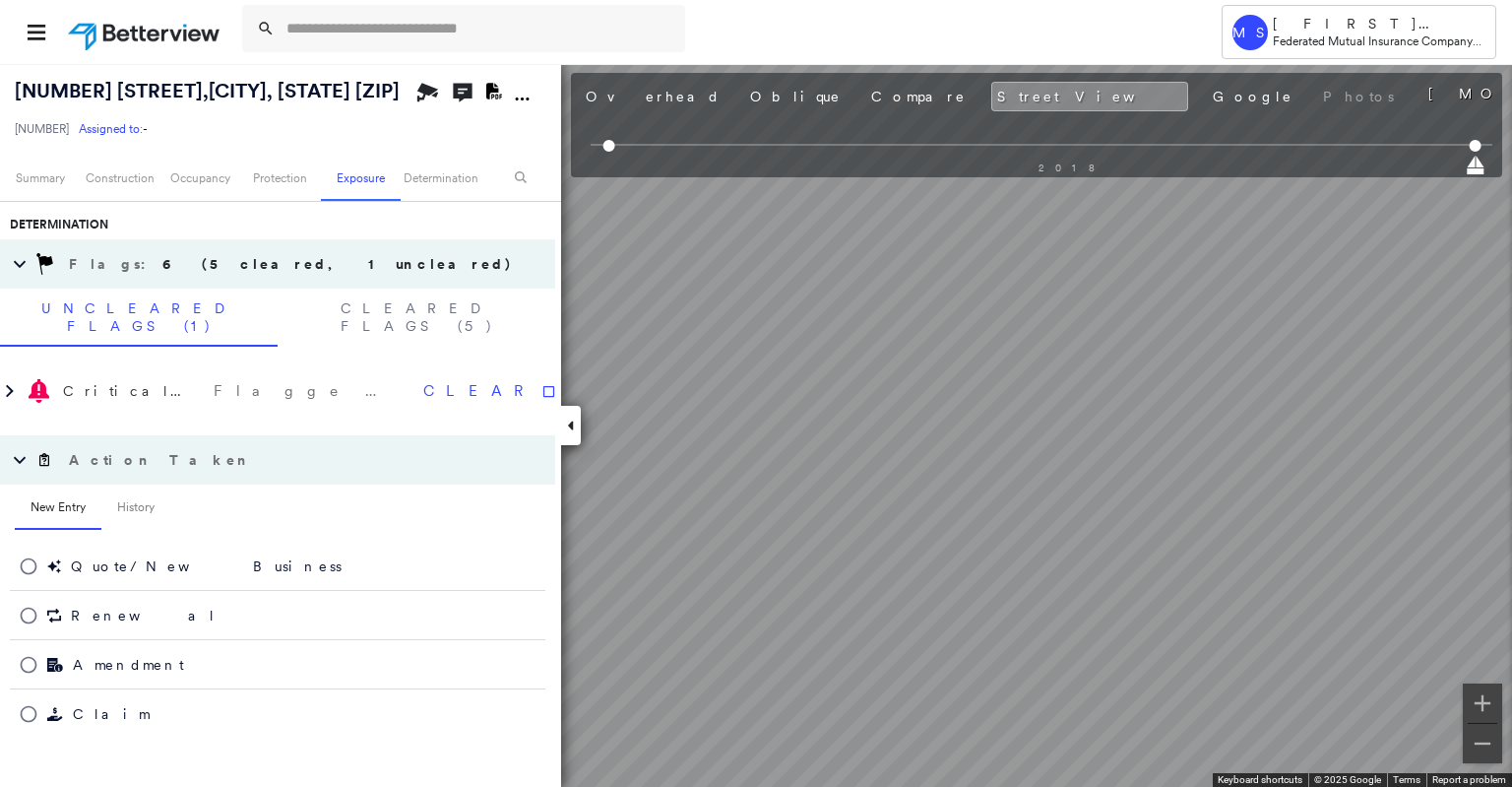 click on "Tower MS Mark Swenson Federated Mutual Insurance Company  -   PL / CL 15450 W 9 Mile Rd ,  Oak Park, MI 48237 6093378 Assigned to:  - Assigned to:  - 6093378 Assigned to:  - Open Comments Download PDF Report Summary Construction Occupancy Protection Exposure Determination Overhead Obliques Street View Roof Spotlight™ Index :  22-93 out of 100 0 100 25 50 1 75 2 Building Roof Scores 3 Buildings Policy Information :  6093378 Flags :  6 (5 cleared, 1 uncleared) Construction Roof Spotlights :  Rust, Satellite Dish, Roof Equipment Property Features :  Car, Disintegrated Pavement, Significantly Stained Pavement, Repaired Pavement, Dumpster BuildZoom - Building Permit Data and Analysis Occupancy Place Detail Protection Exposure Determination Flags :  6 (5 cleared, 1 uncleared) Uncleared Flags (1) Cleared Flags  (5) Critical Priority Flagged 04/16/25 Clear Action Taken New Entry History Quote/New Business Terms & Conditions Added ACV Endorsement Added Cosmetic Endorsement Inspection/Loss Control General Save Save" at bounding box center [756, 393] 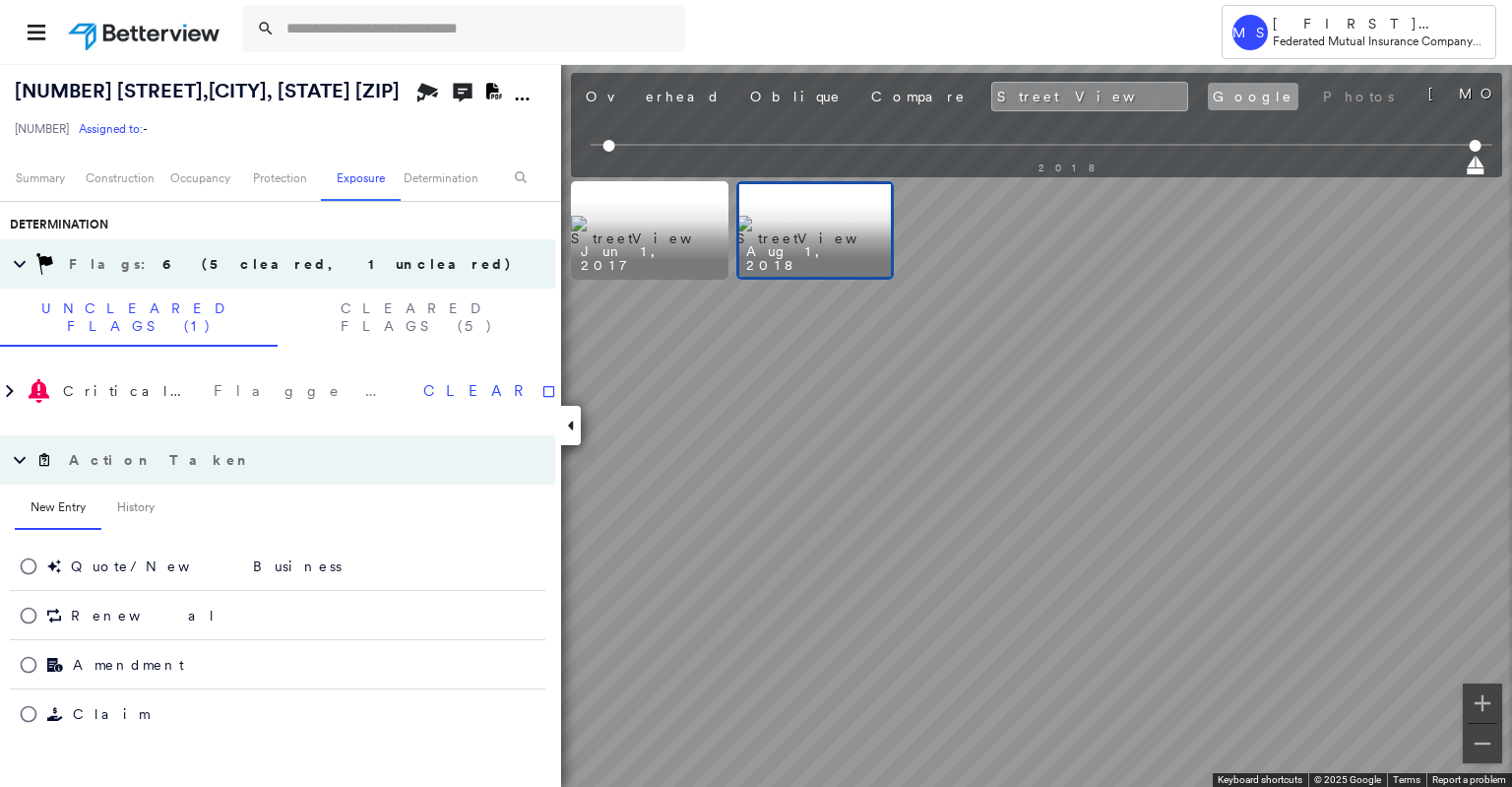 click on "Google" at bounding box center (1253, 97) 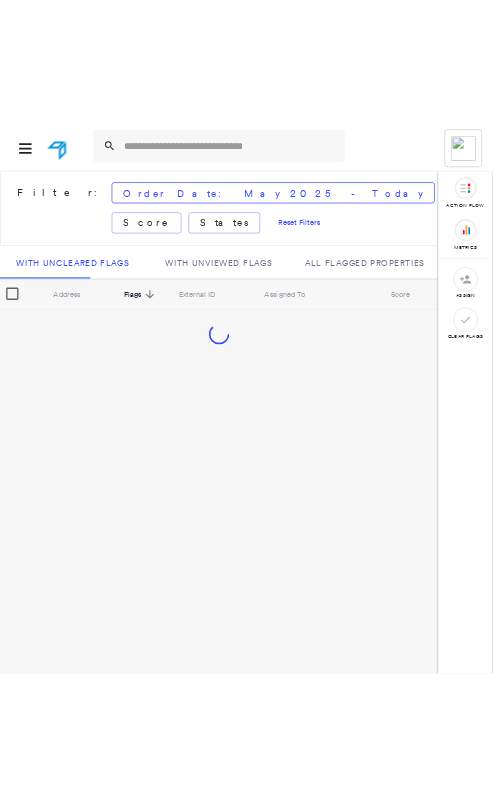 scroll, scrollTop: 0, scrollLeft: 0, axis: both 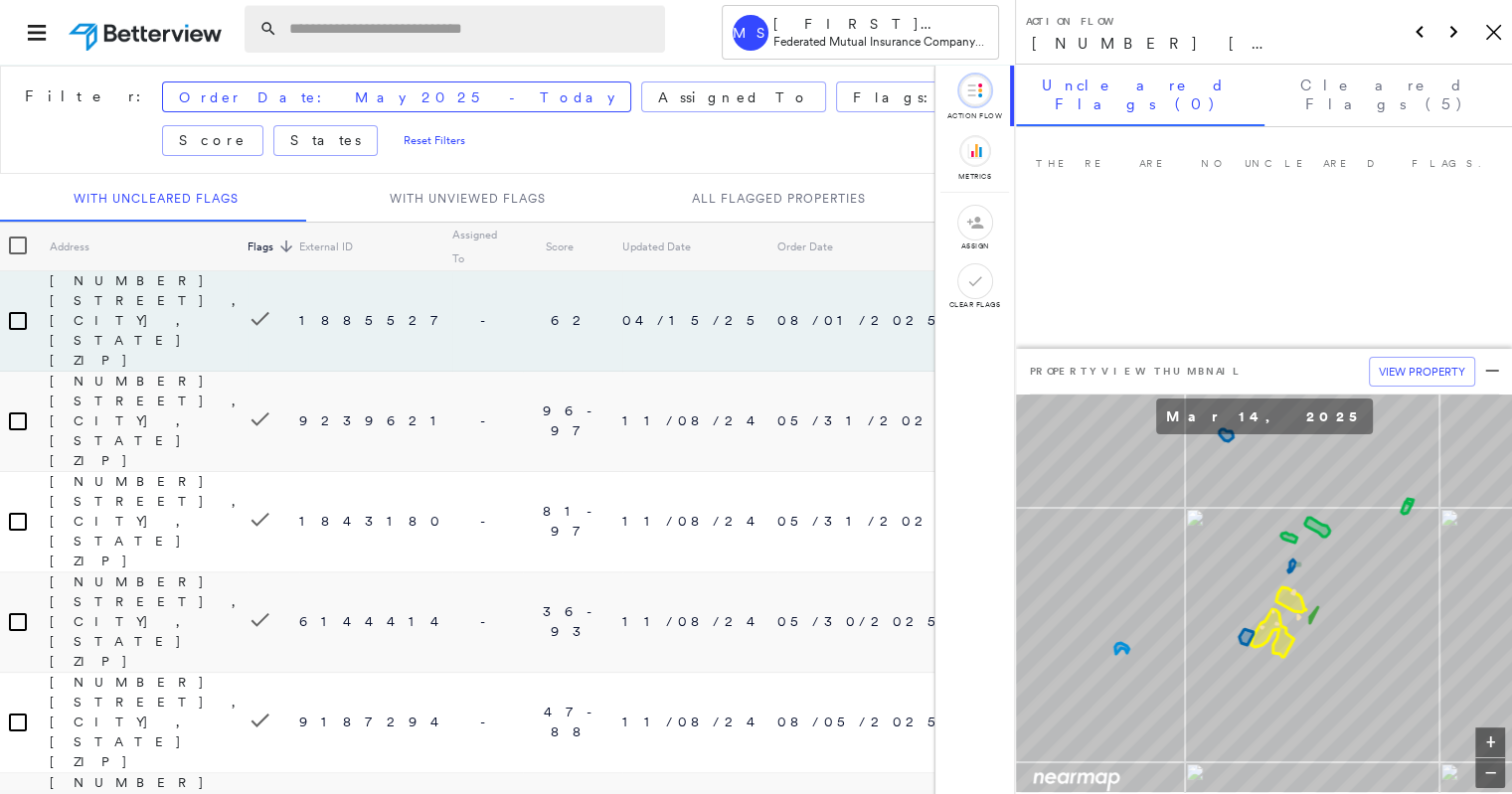 click at bounding box center [471, 29] 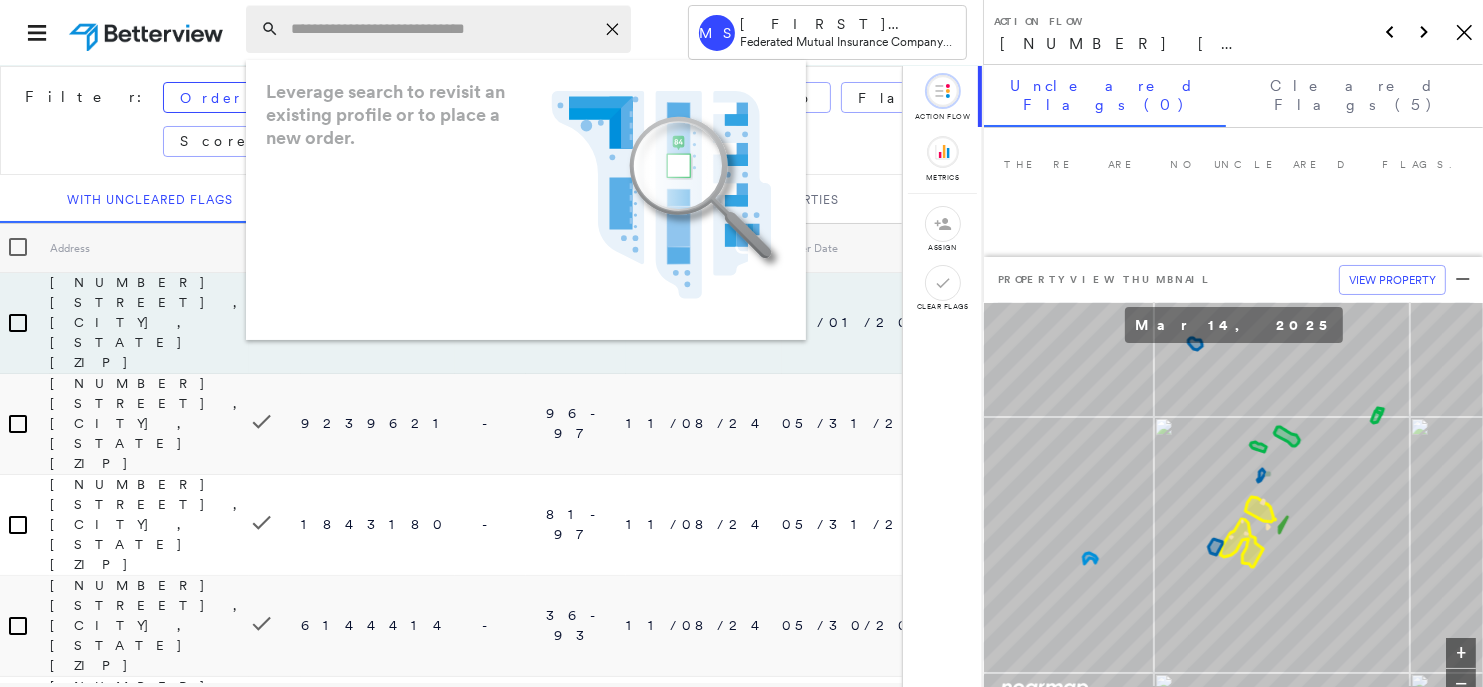 click on "Icon_Closemodal" at bounding box center (438, 29) 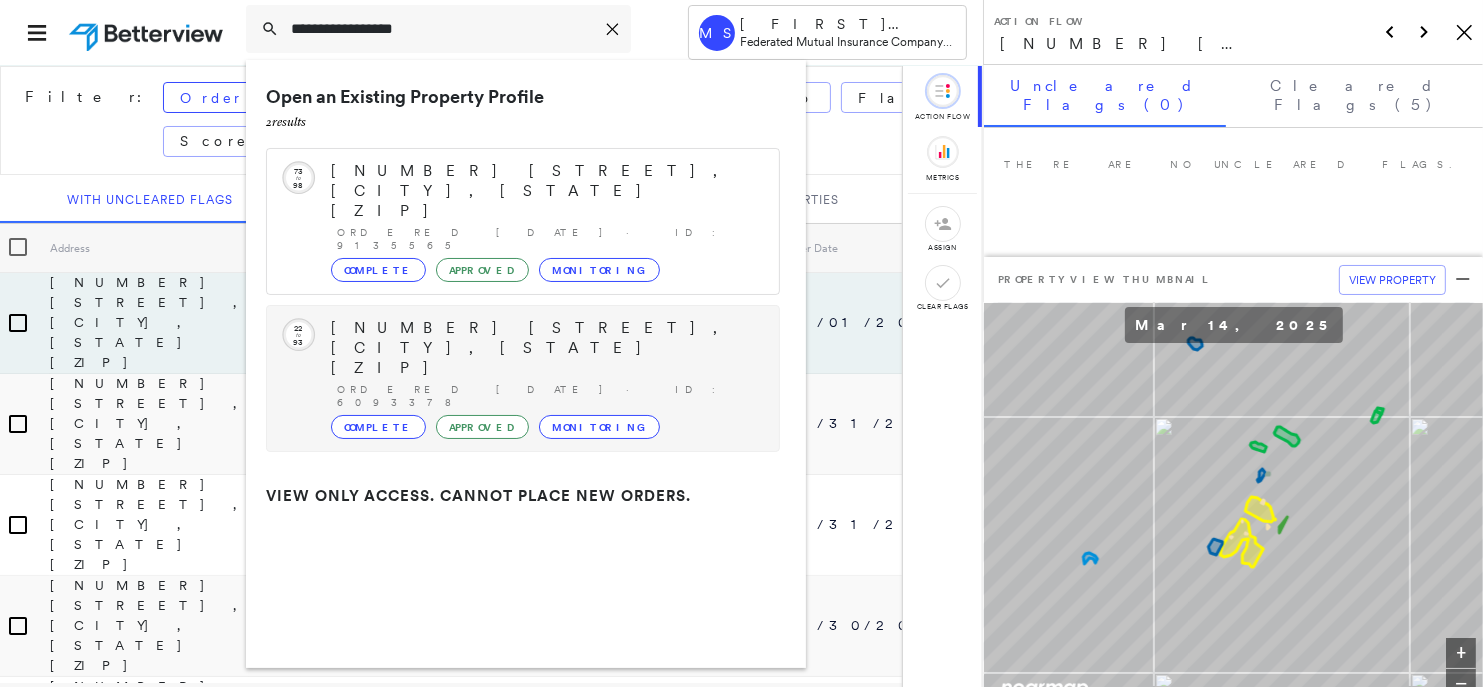 type on "**********" 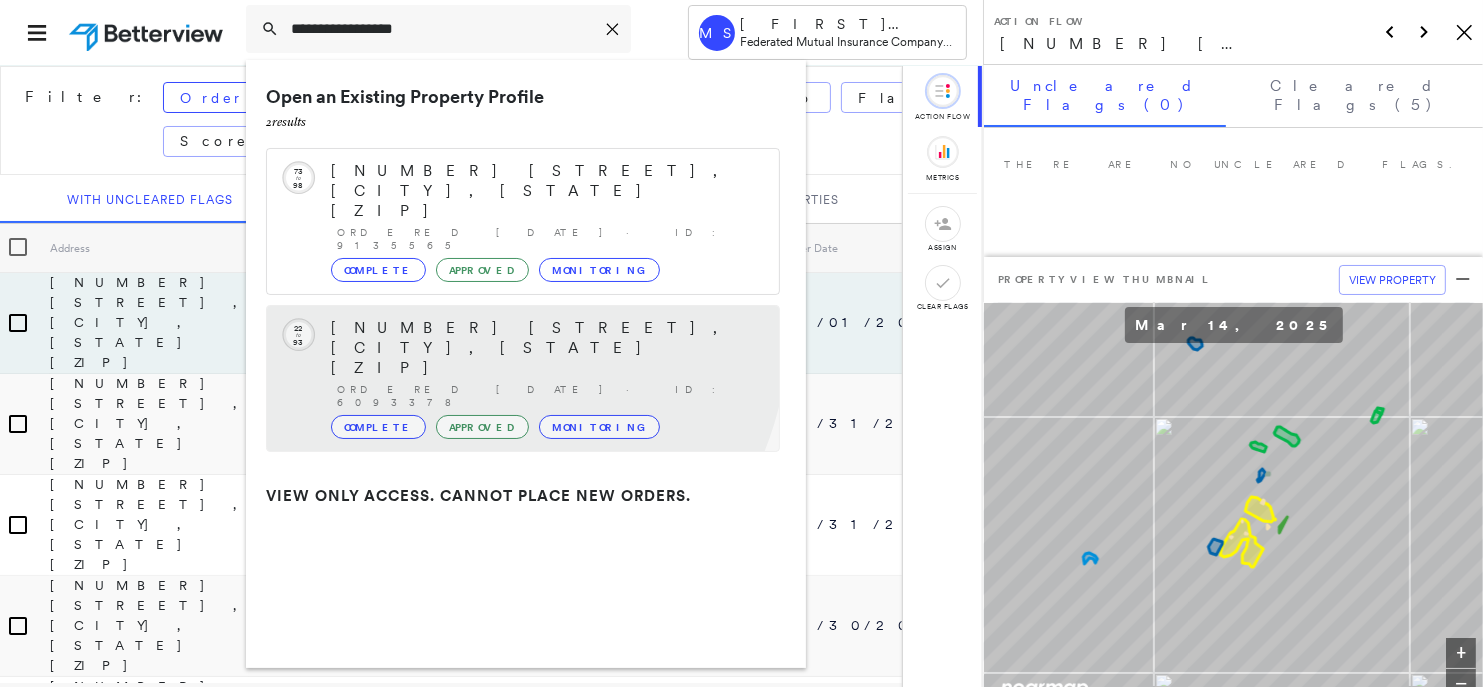 click on "[NUMBER] [STREET], [CITY], [STATE] [ZIP]" at bounding box center [545, 348] 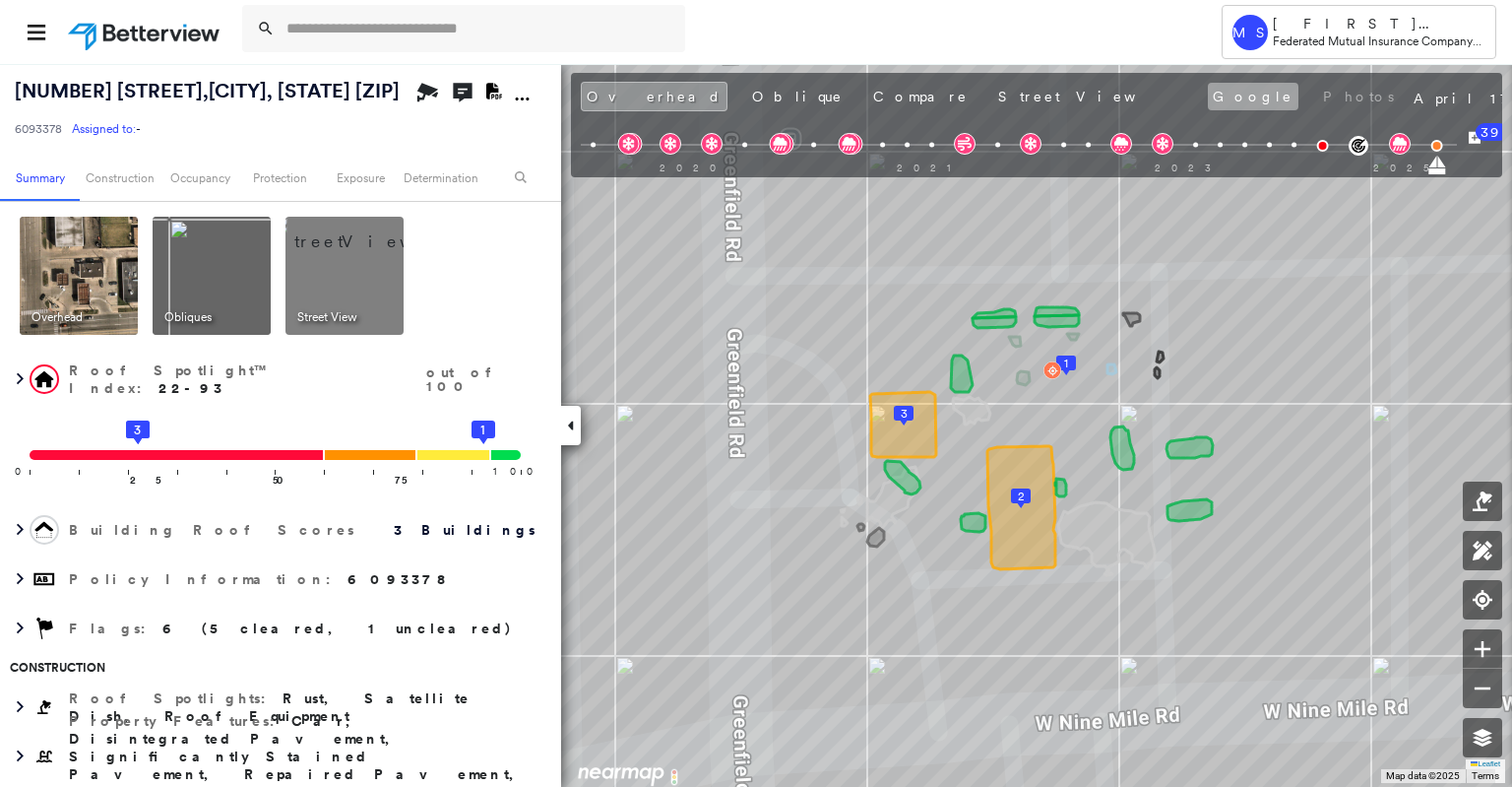 click on "Google" at bounding box center (1253, 97) 